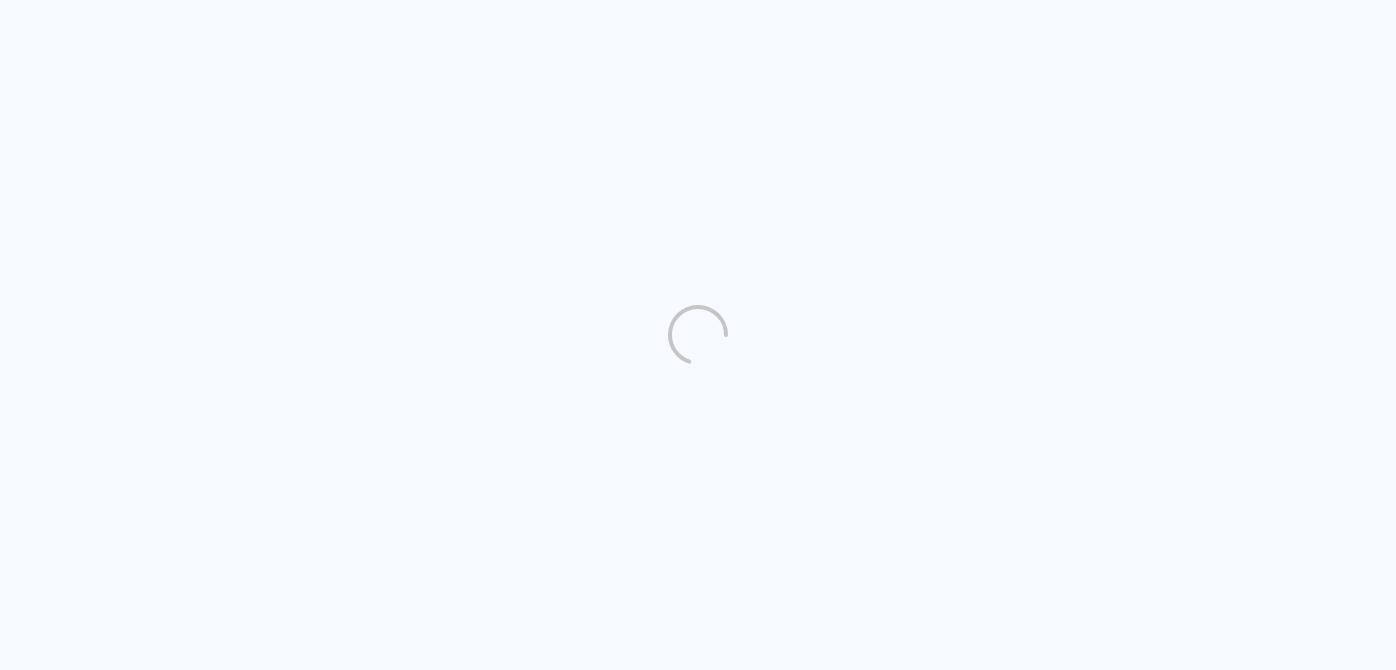 scroll, scrollTop: 0, scrollLeft: 0, axis: both 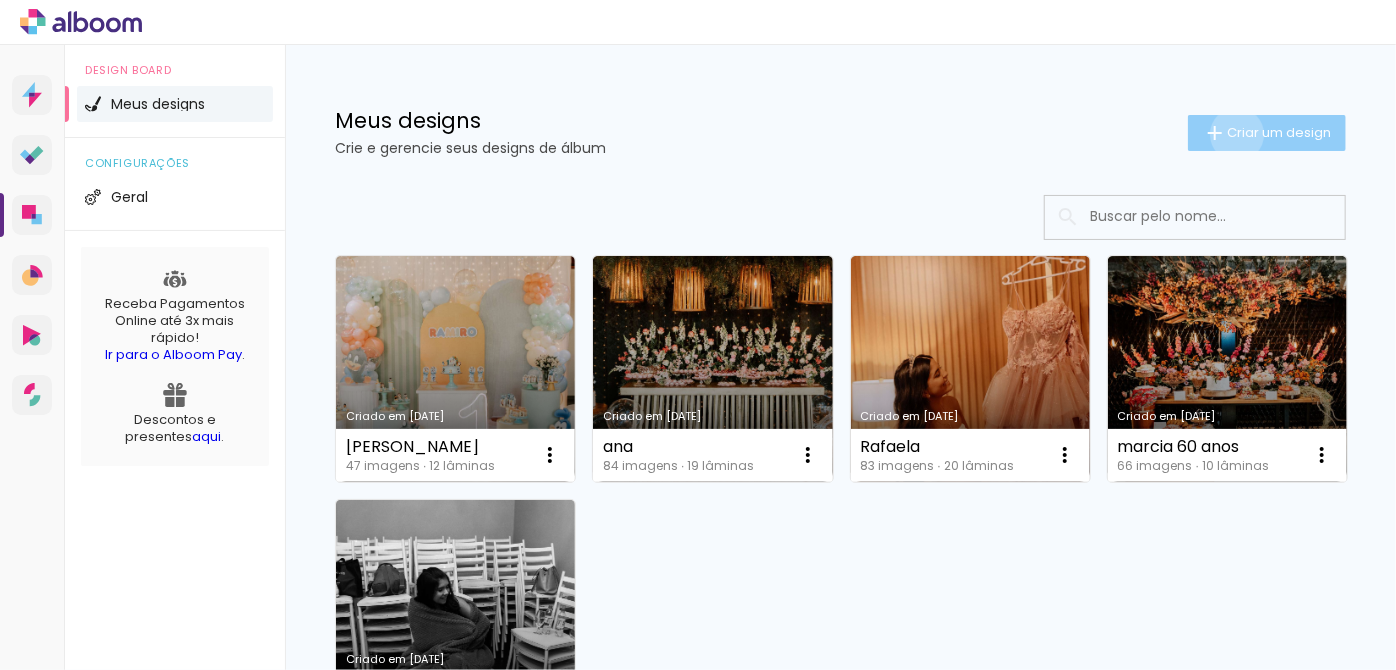 click on "Criar um design" 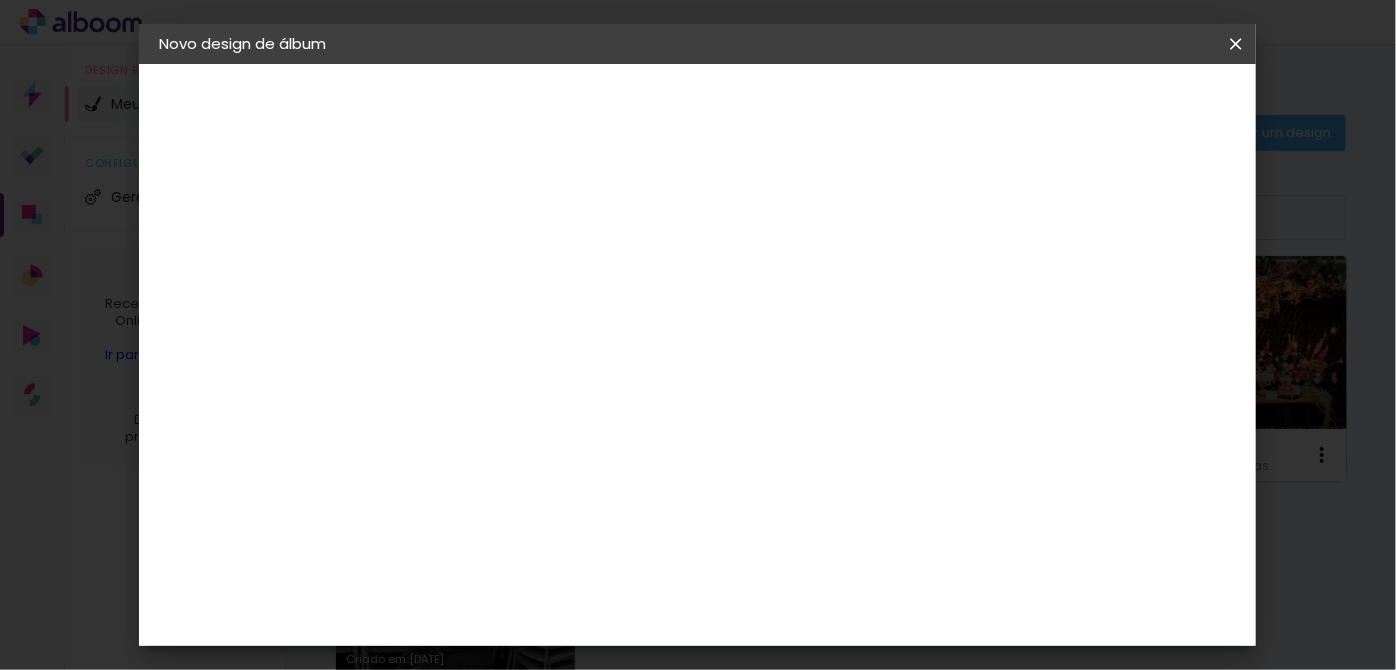 click at bounding box center (486, 268) 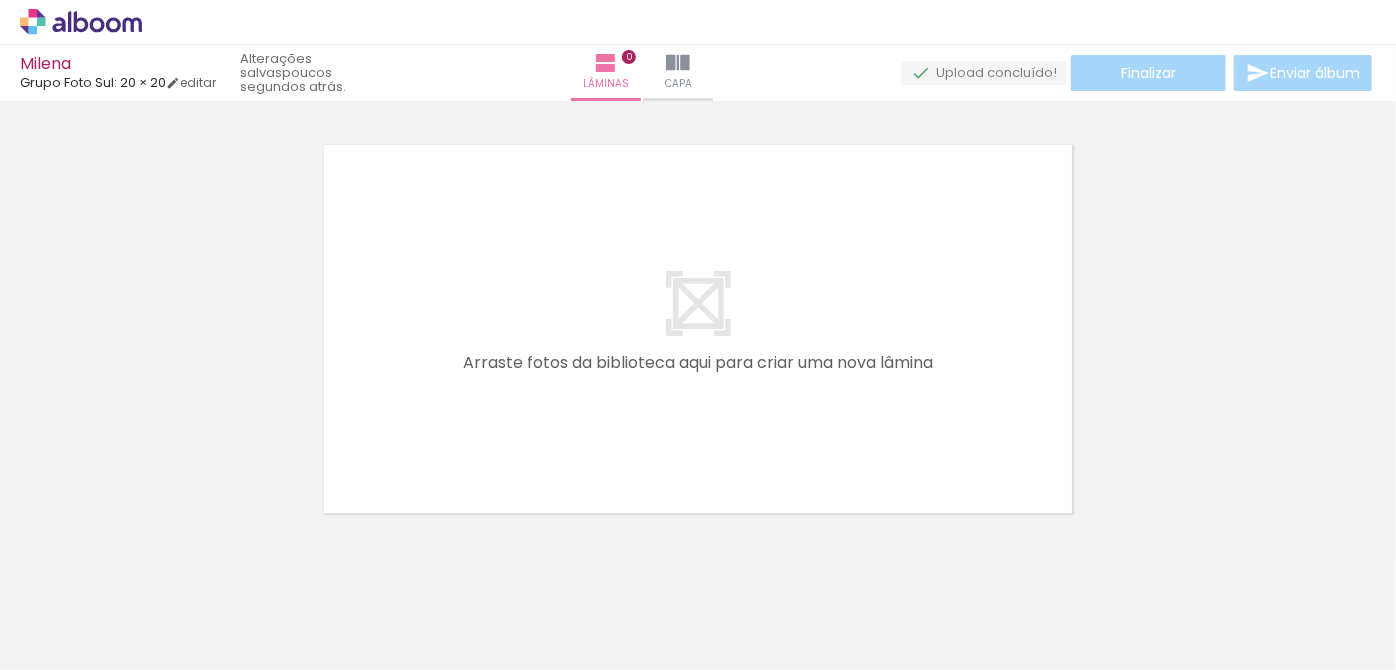 scroll, scrollTop: 25, scrollLeft: 0, axis: vertical 